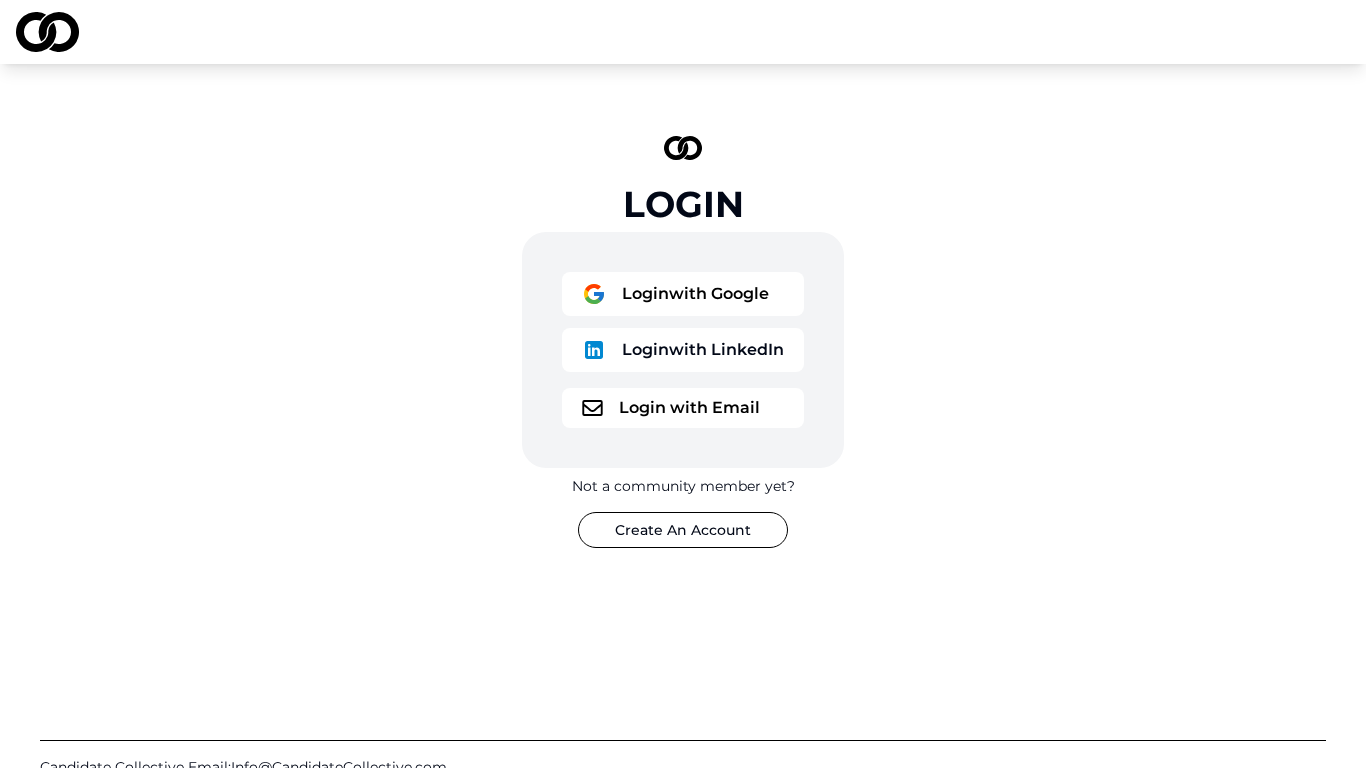 scroll, scrollTop: 0, scrollLeft: 0, axis: both 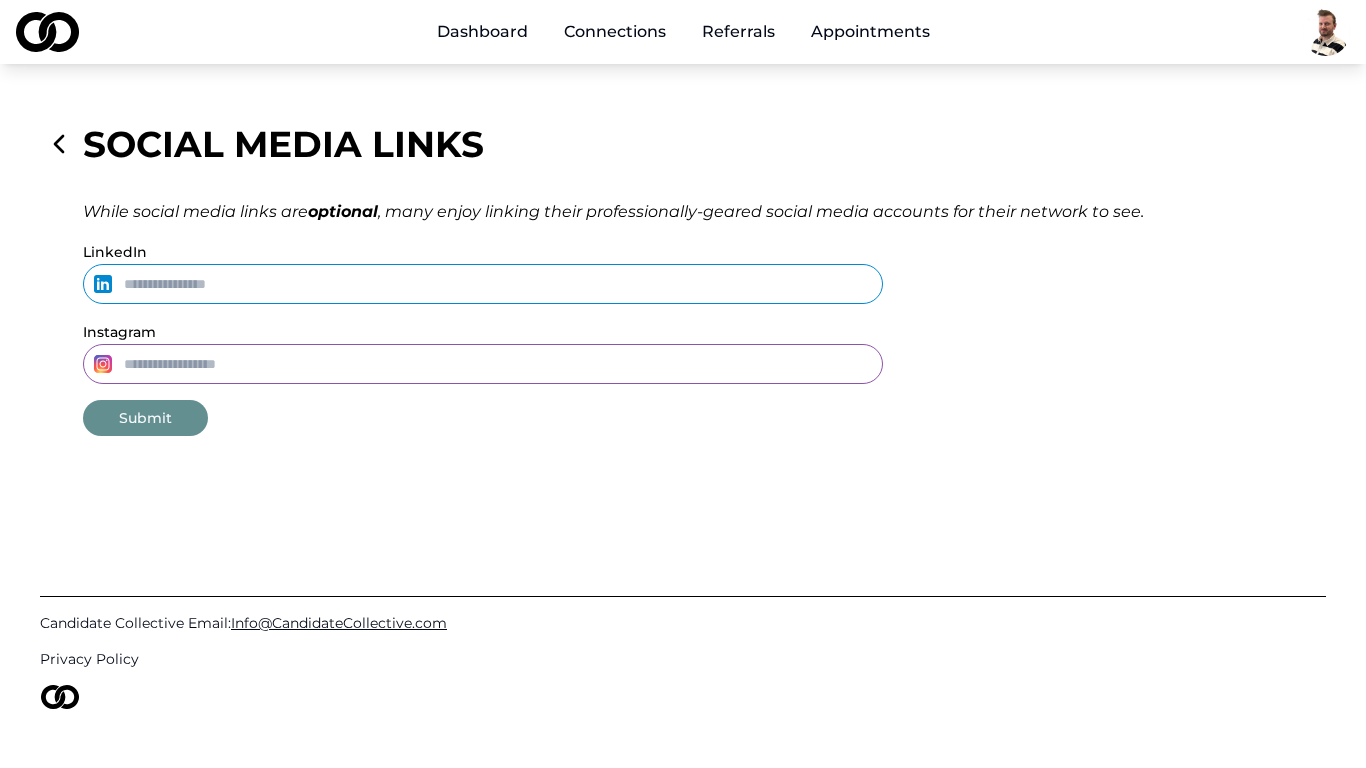click on "Dashboard" at bounding box center [482, 32] 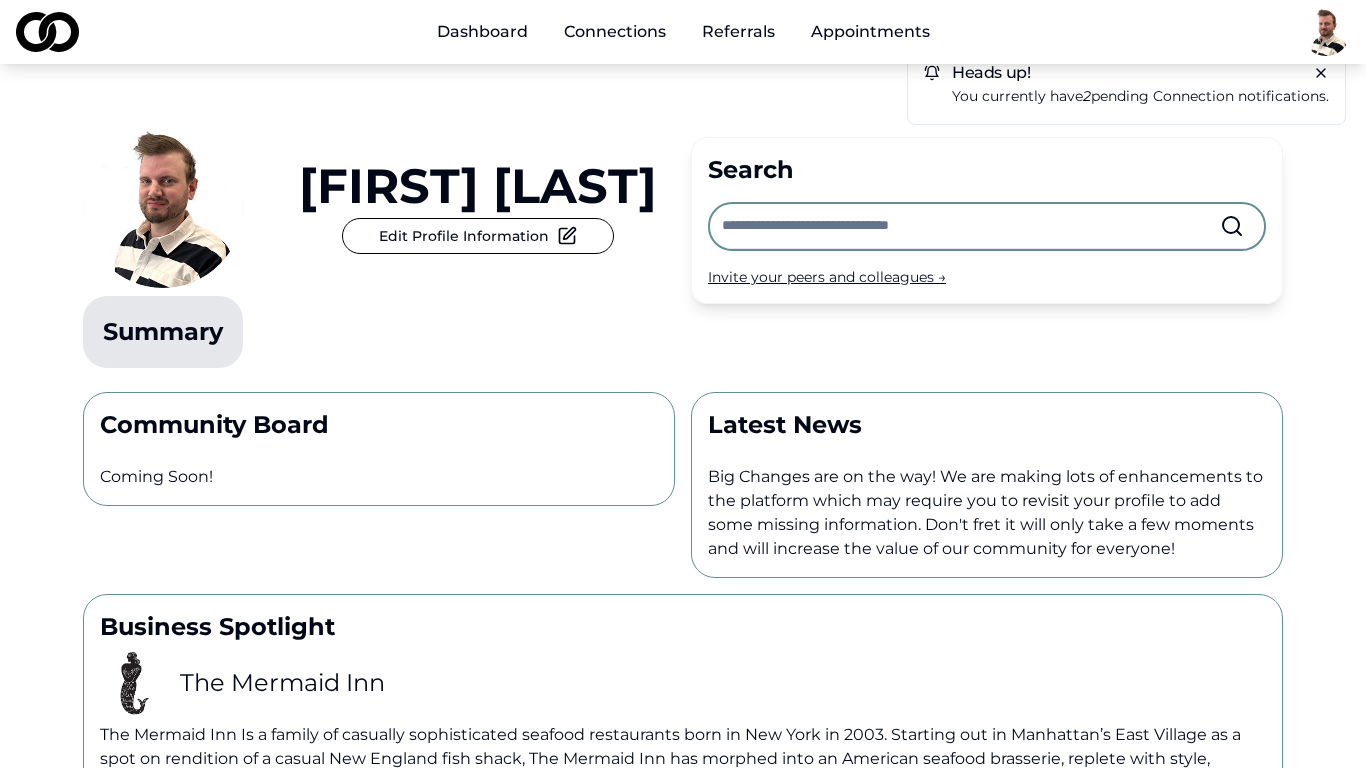 click on "You currently have  2  pending   connection   notifications." at bounding box center [1140, 96] 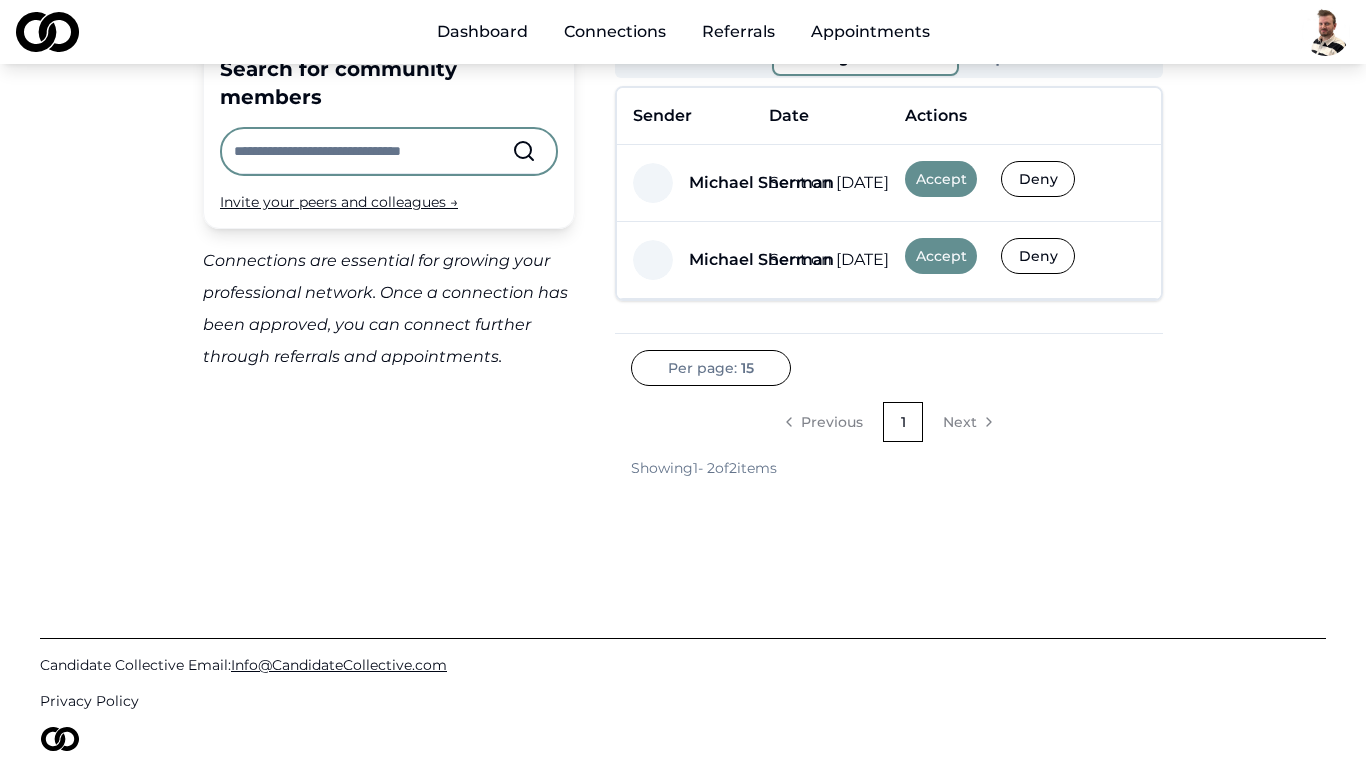 scroll, scrollTop: 127, scrollLeft: 0, axis: vertical 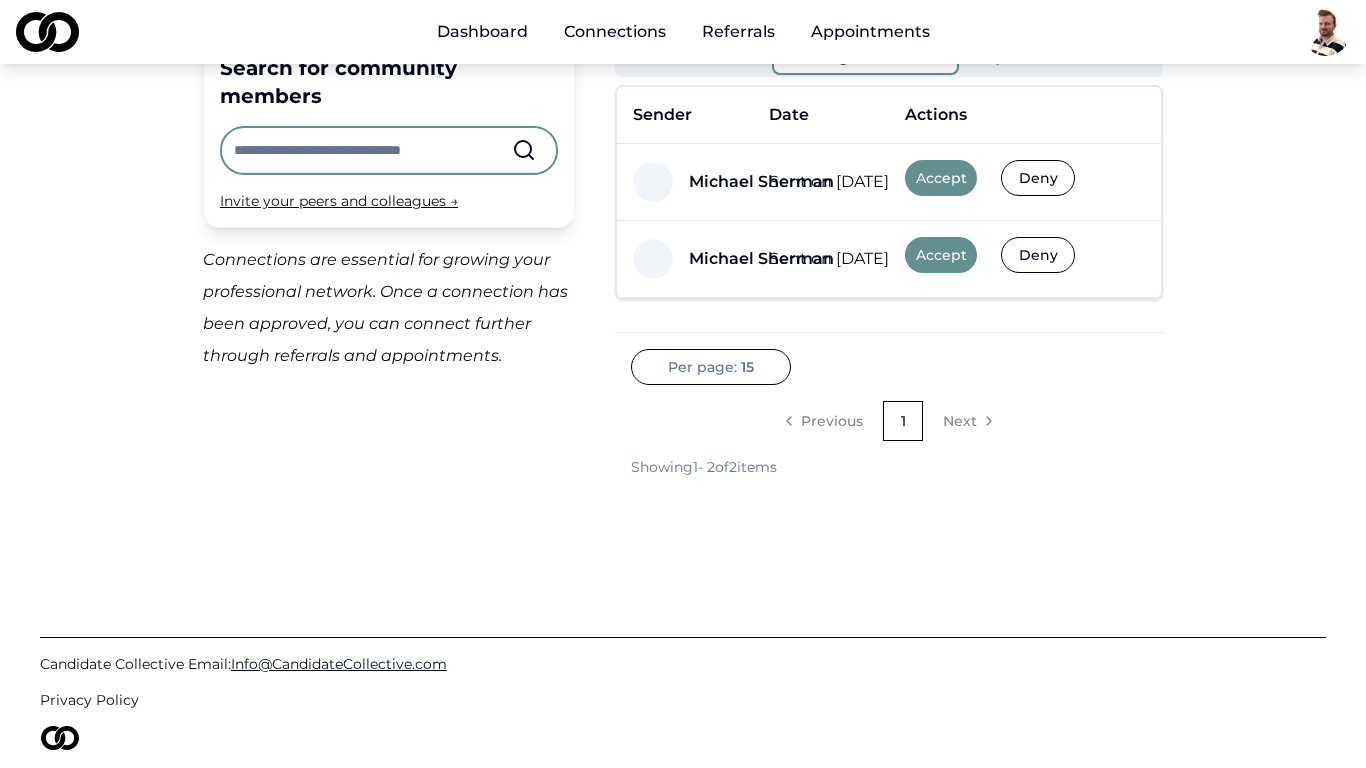 click on "Accept" at bounding box center [941, 178] 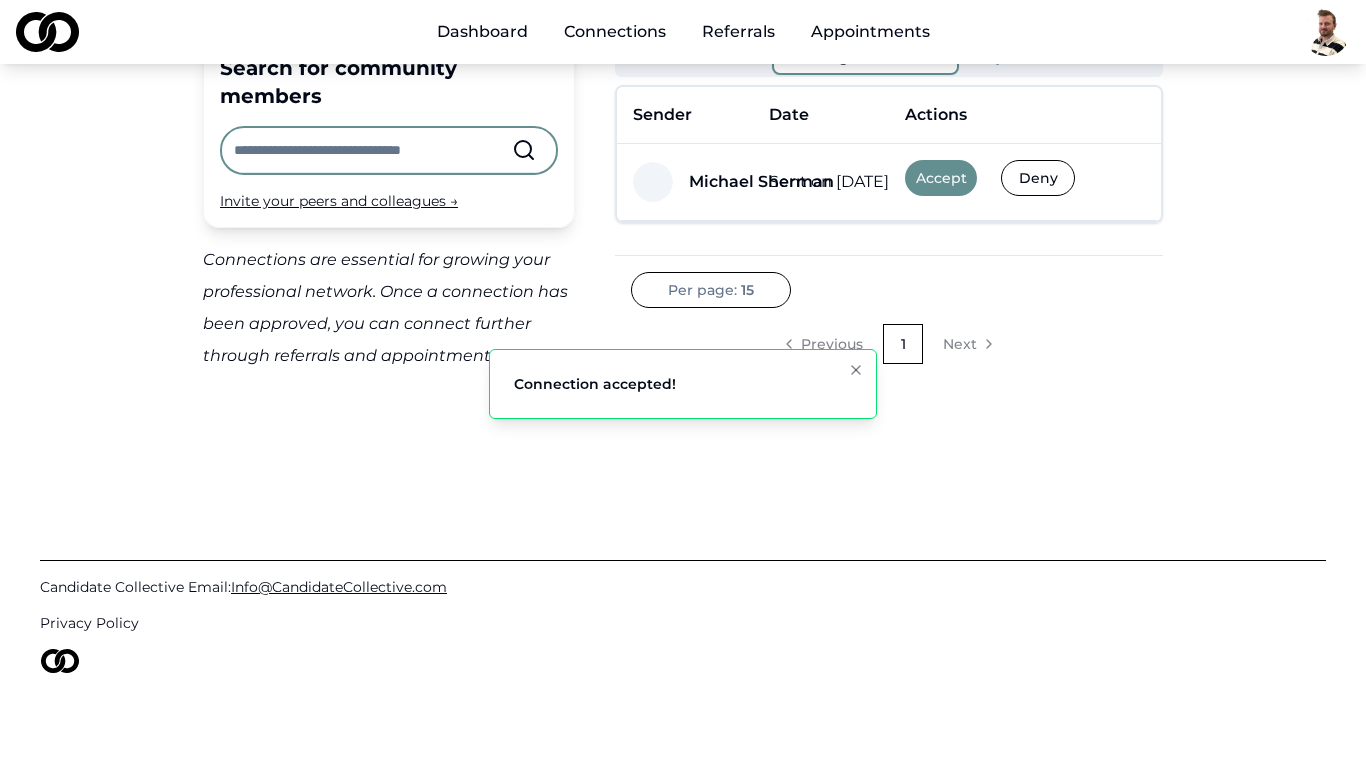 click on "Sender Date Actions [FIRST] [LAST] Sent on   [DATE] Accept Deny Per page:  15   Previous 1 Next Showing  1  -   1  of  1  items" at bounding box center (889, 242) 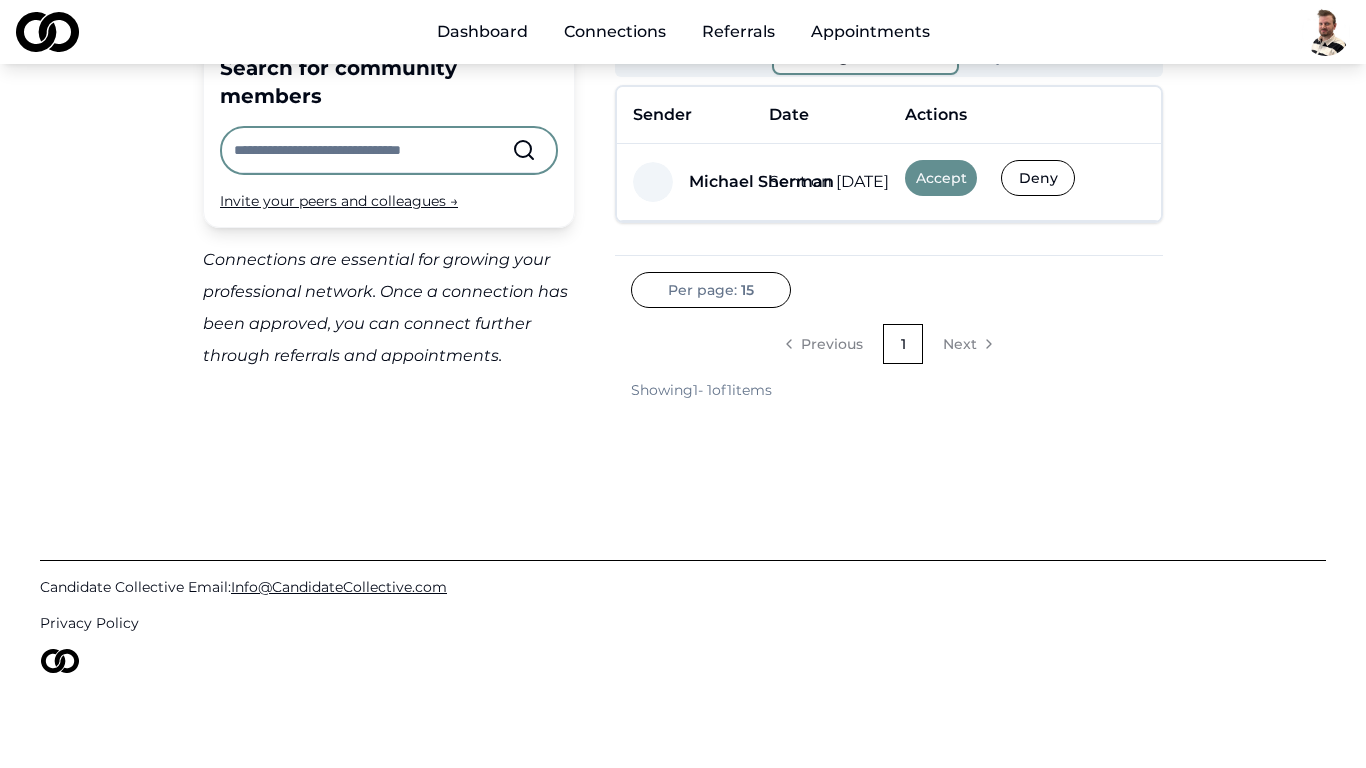 click on "Accept" at bounding box center (941, 178) 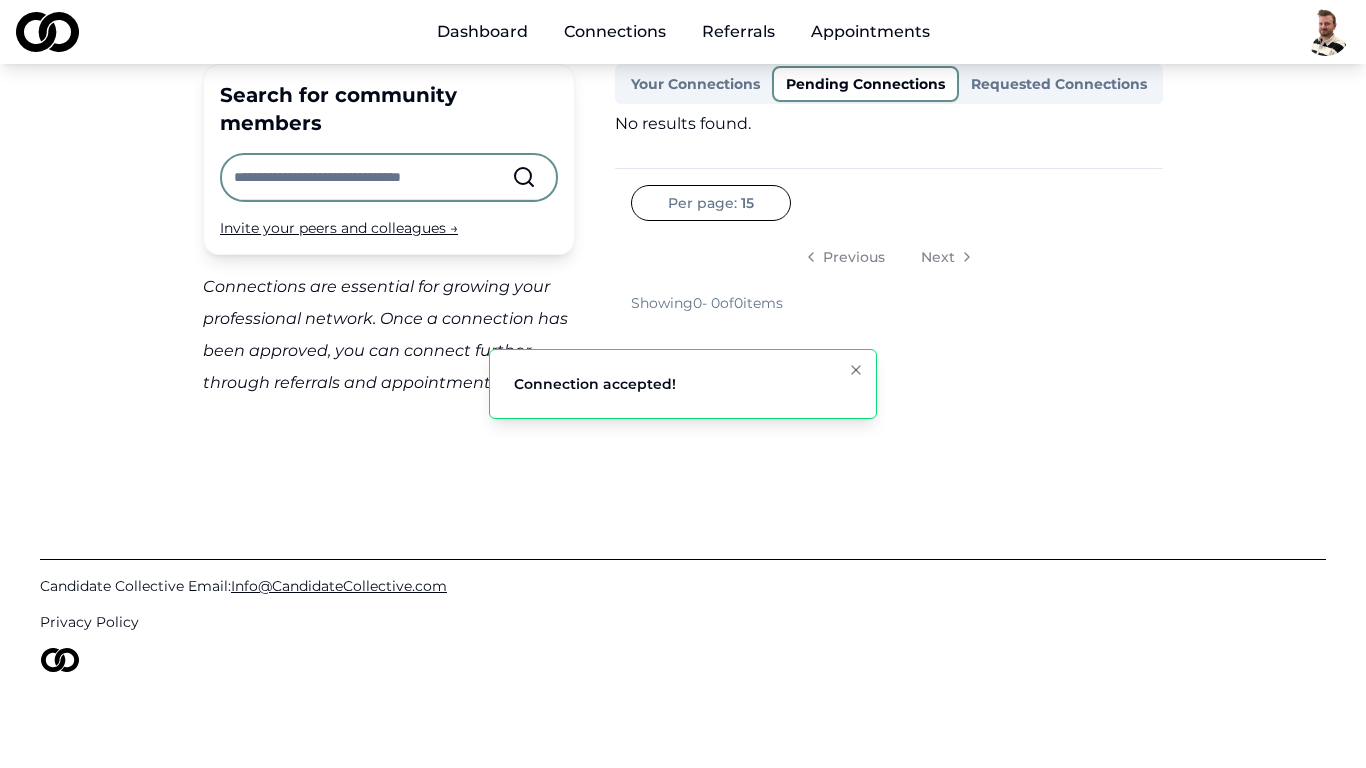 click on "Your Connections" at bounding box center (695, 84) 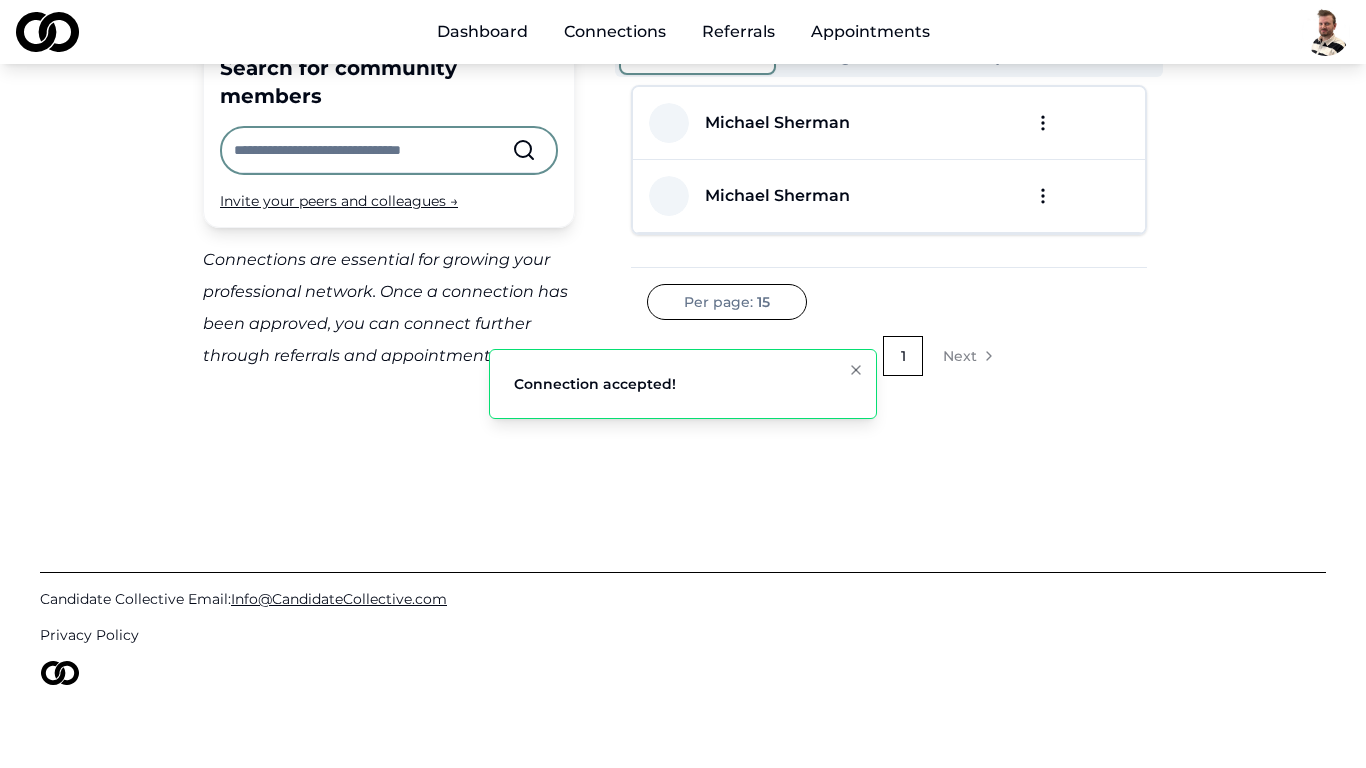 click on "Your Connections" at bounding box center [697, 57] 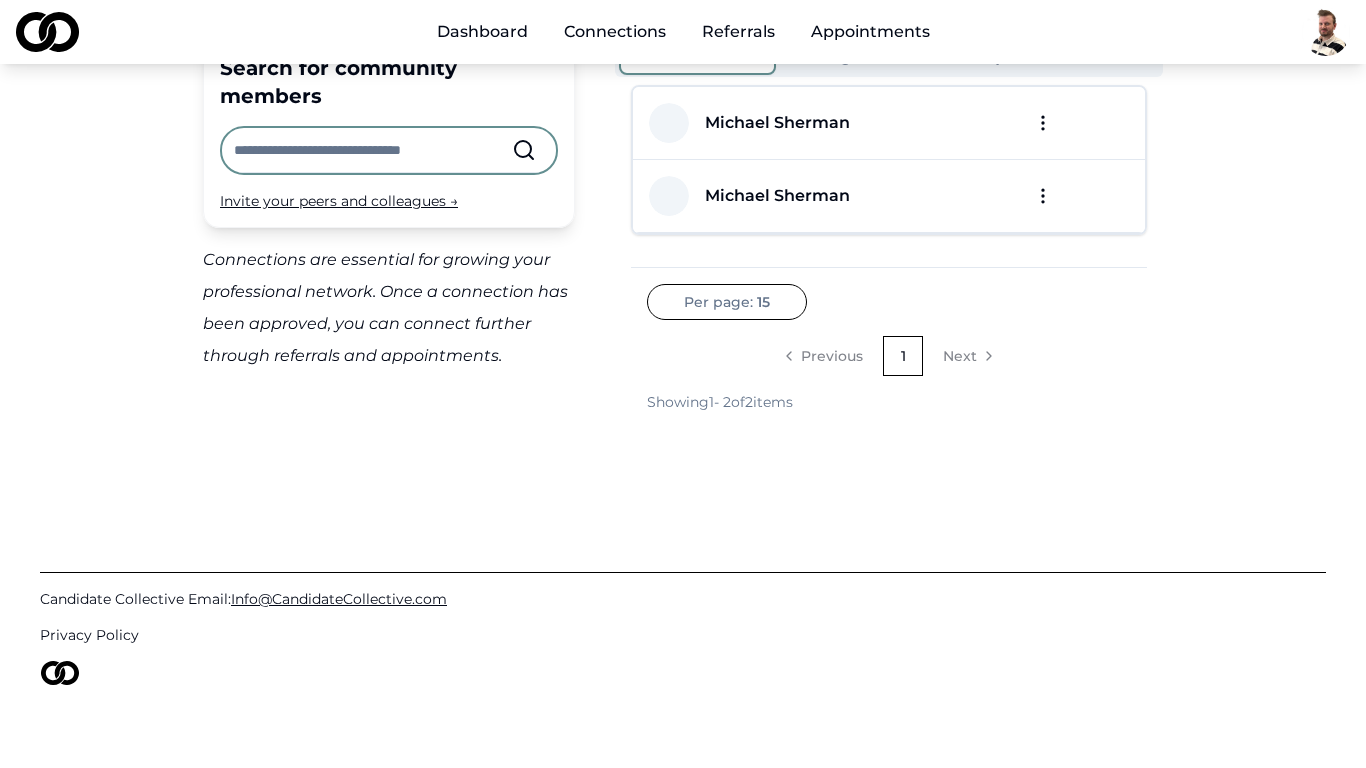 click at bounding box center [669, 123] 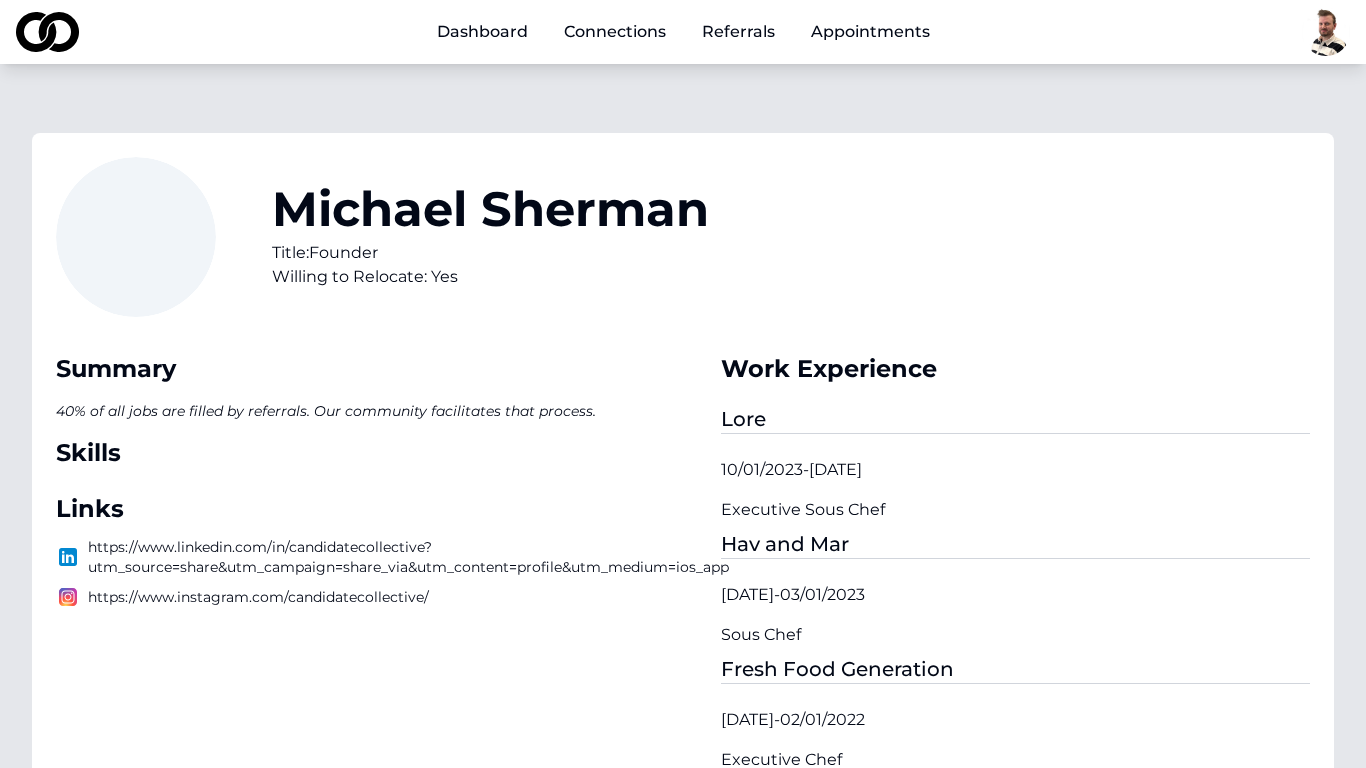 scroll, scrollTop: 0, scrollLeft: 0, axis: both 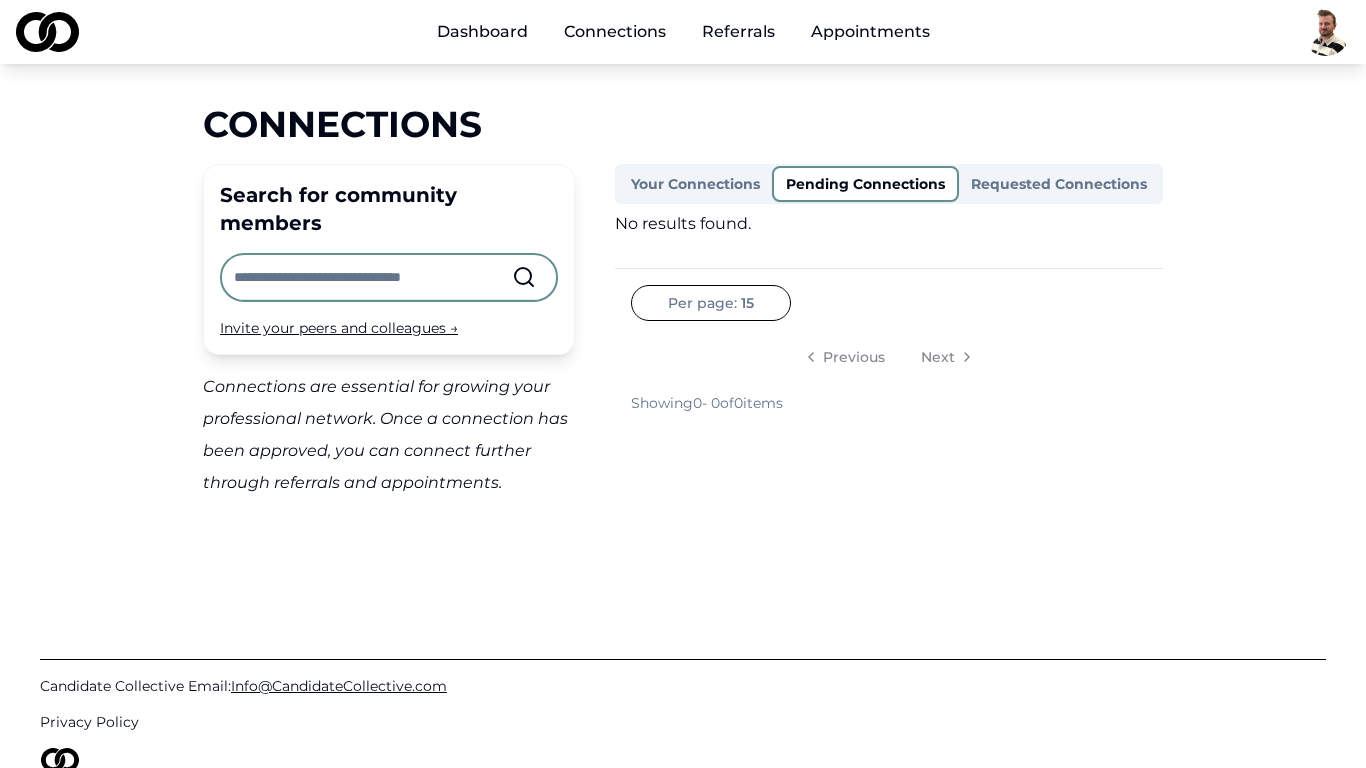 click on "Your Connections" at bounding box center [695, 184] 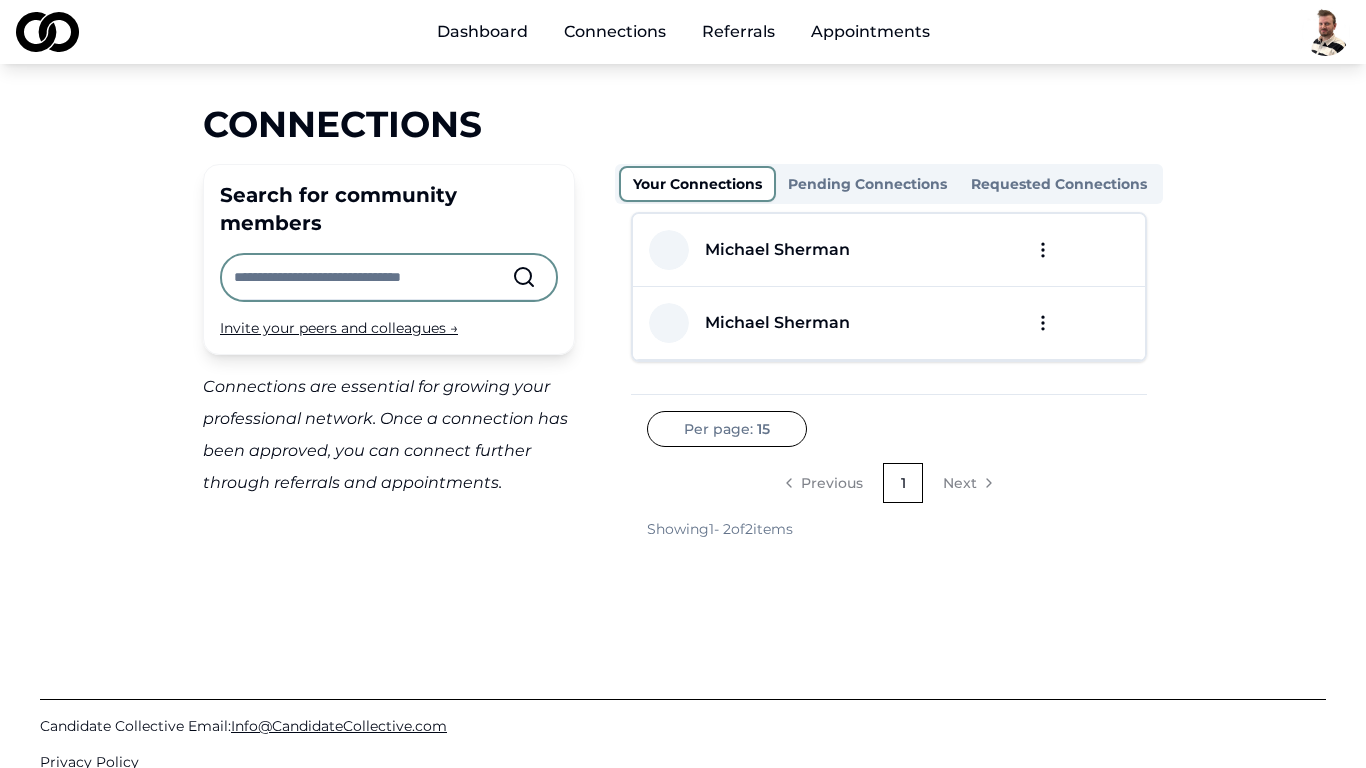 click on "Michael Sherman" at bounding box center (777, 323) 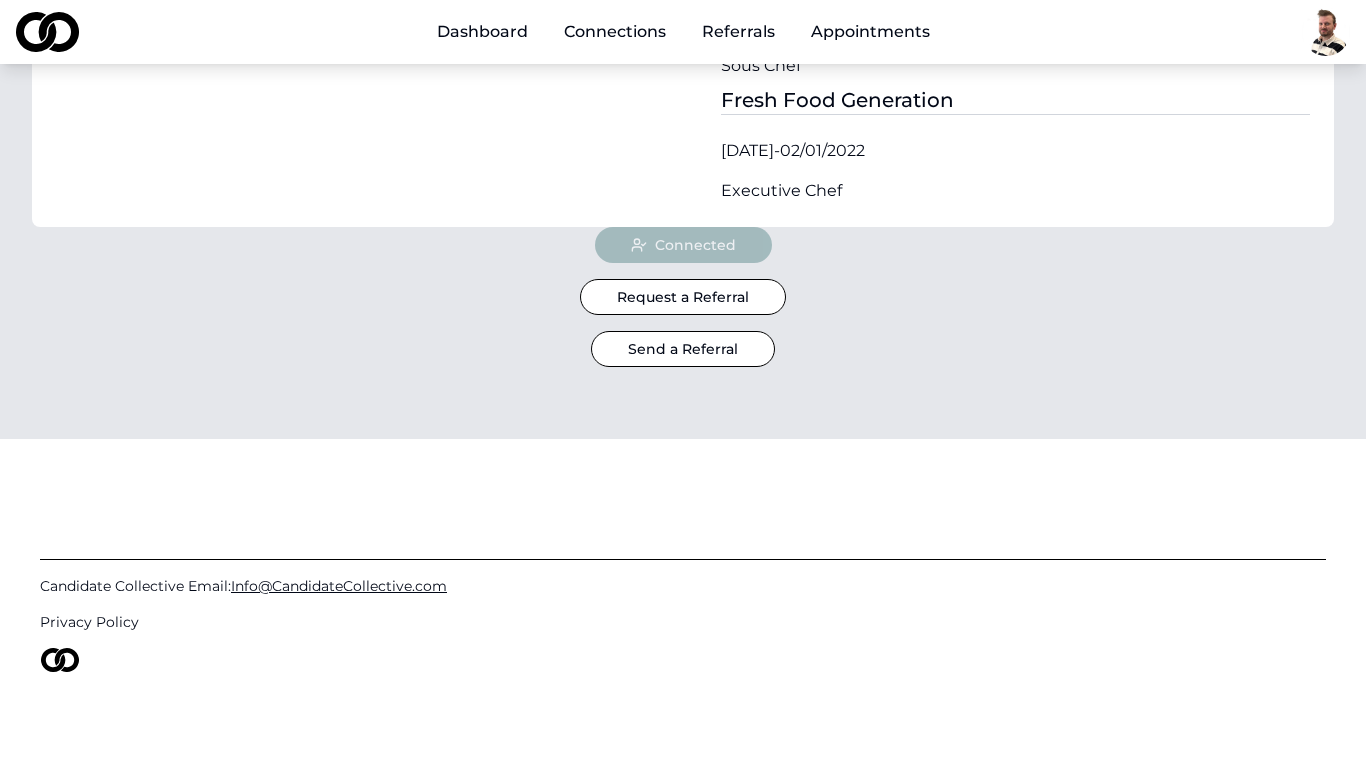 scroll, scrollTop: 0, scrollLeft: 0, axis: both 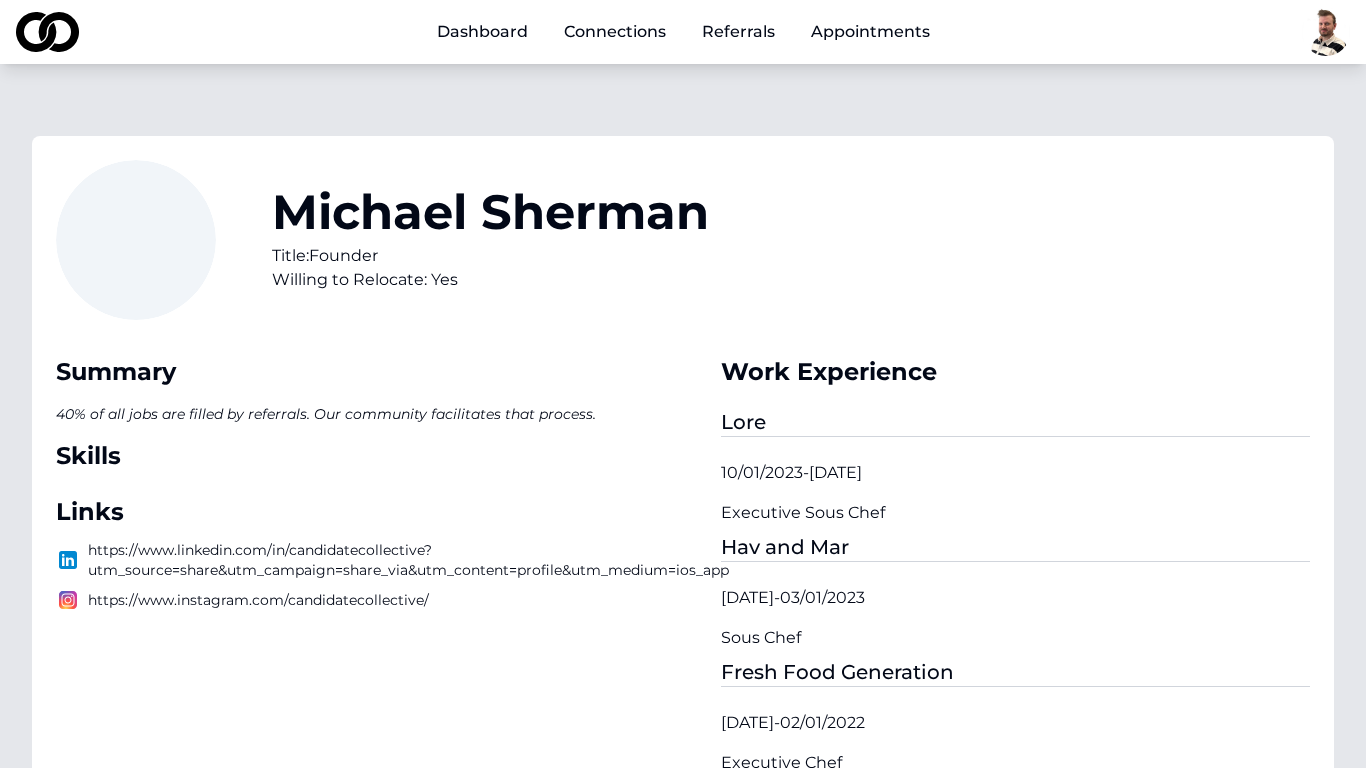 click on "Dashboard" at bounding box center [482, 32] 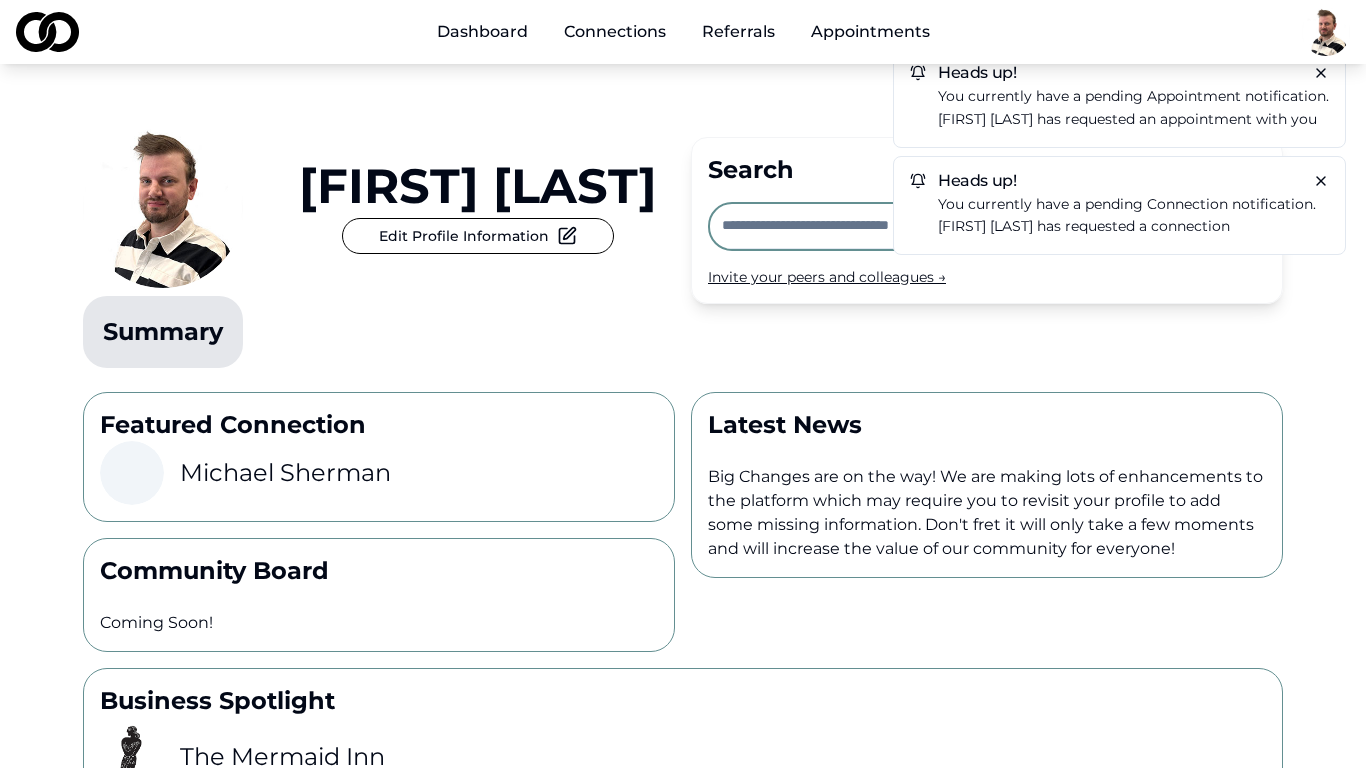 click on "[FIRST] [LAST] has requested an appointment with you" at bounding box center (1133, 119) 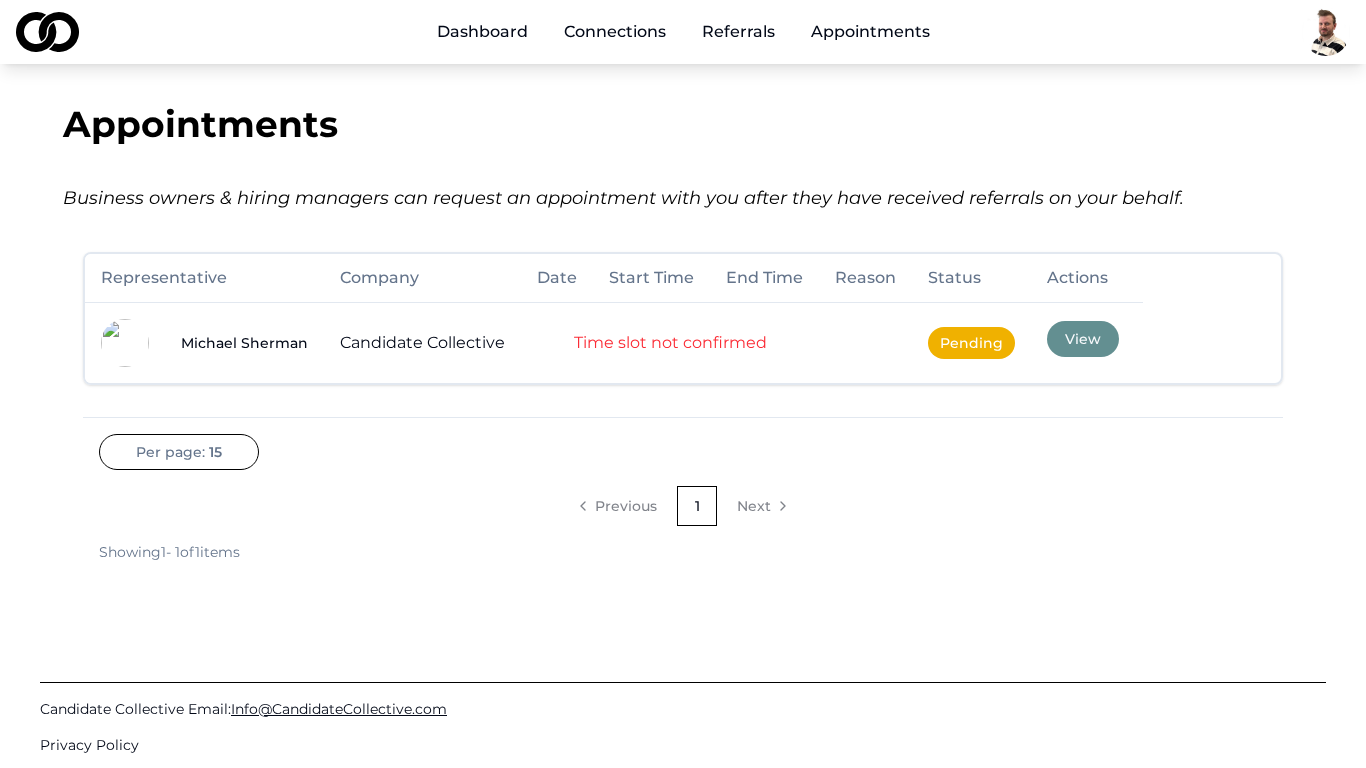 click on "View" at bounding box center (1083, 339) 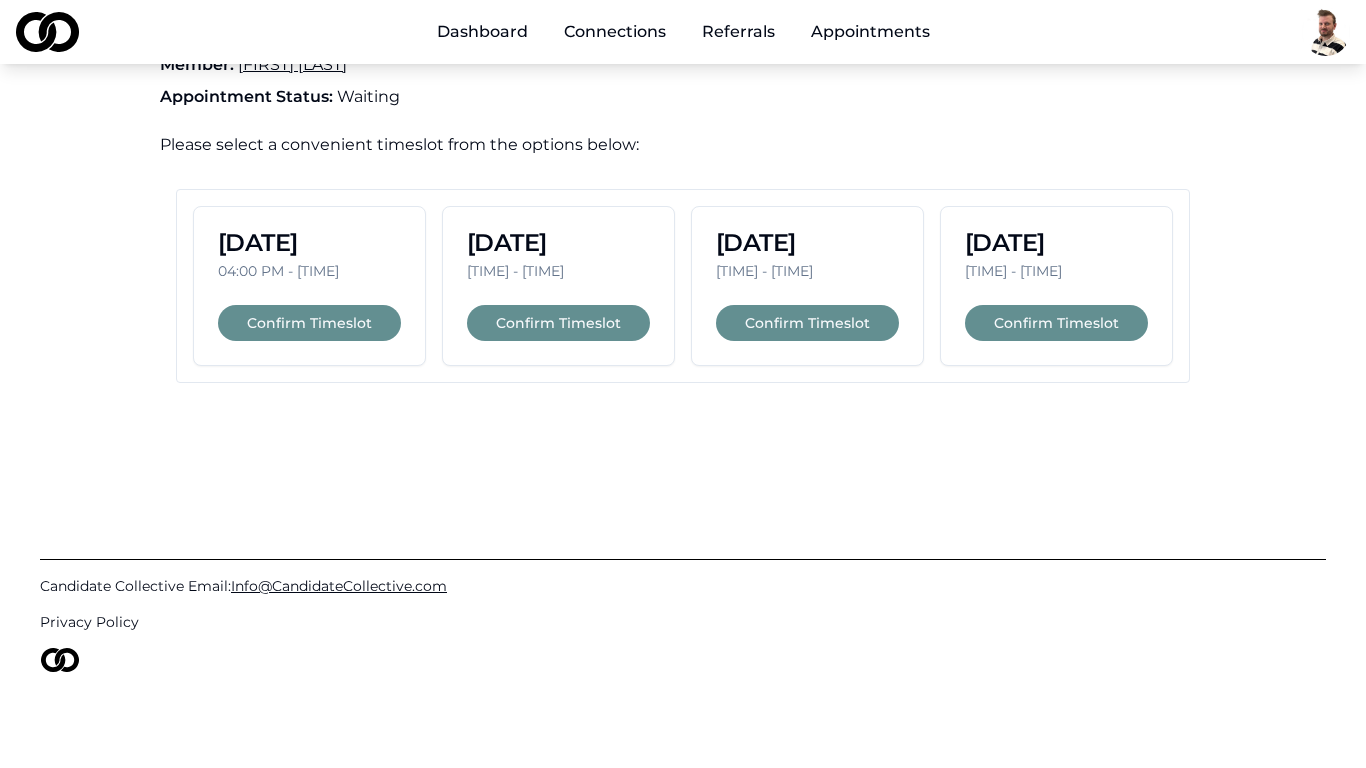 scroll, scrollTop: 562, scrollLeft: 0, axis: vertical 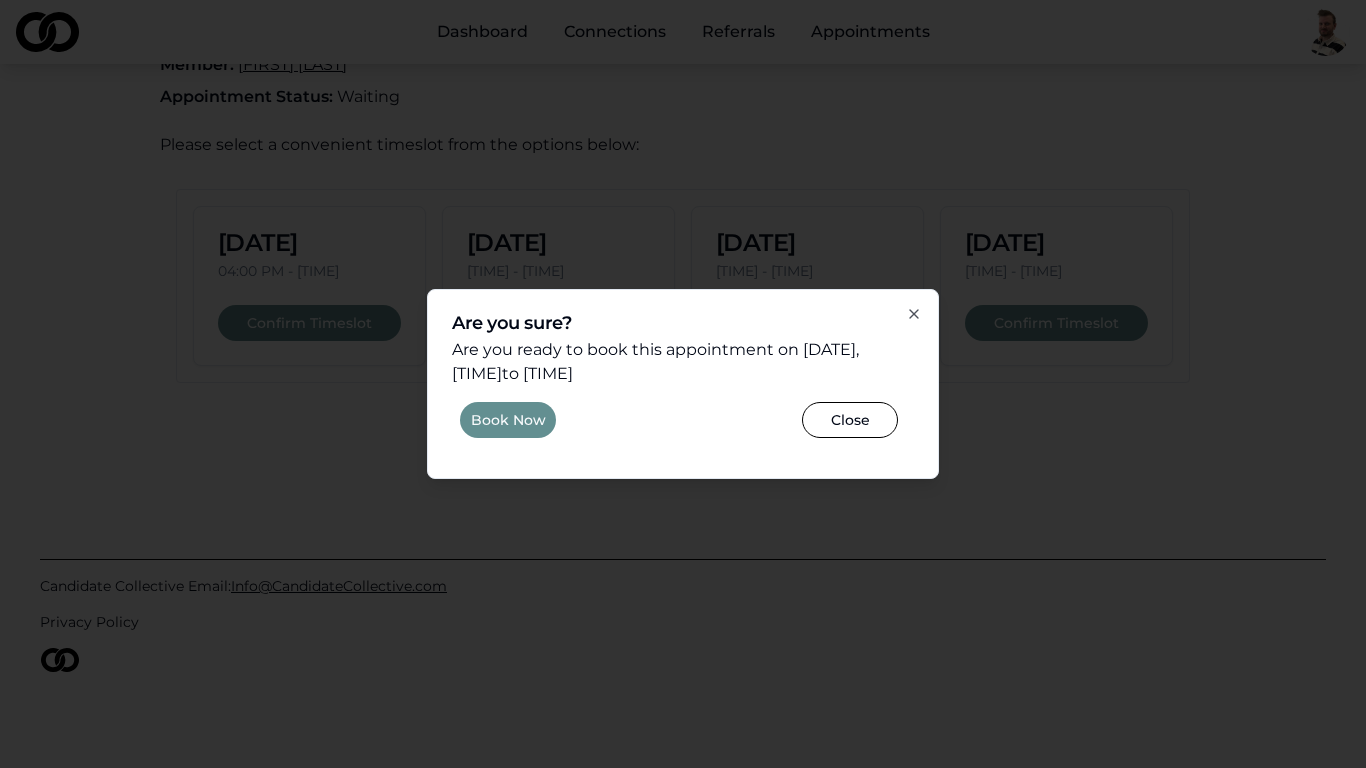 click on "Book Now" at bounding box center (508, 420) 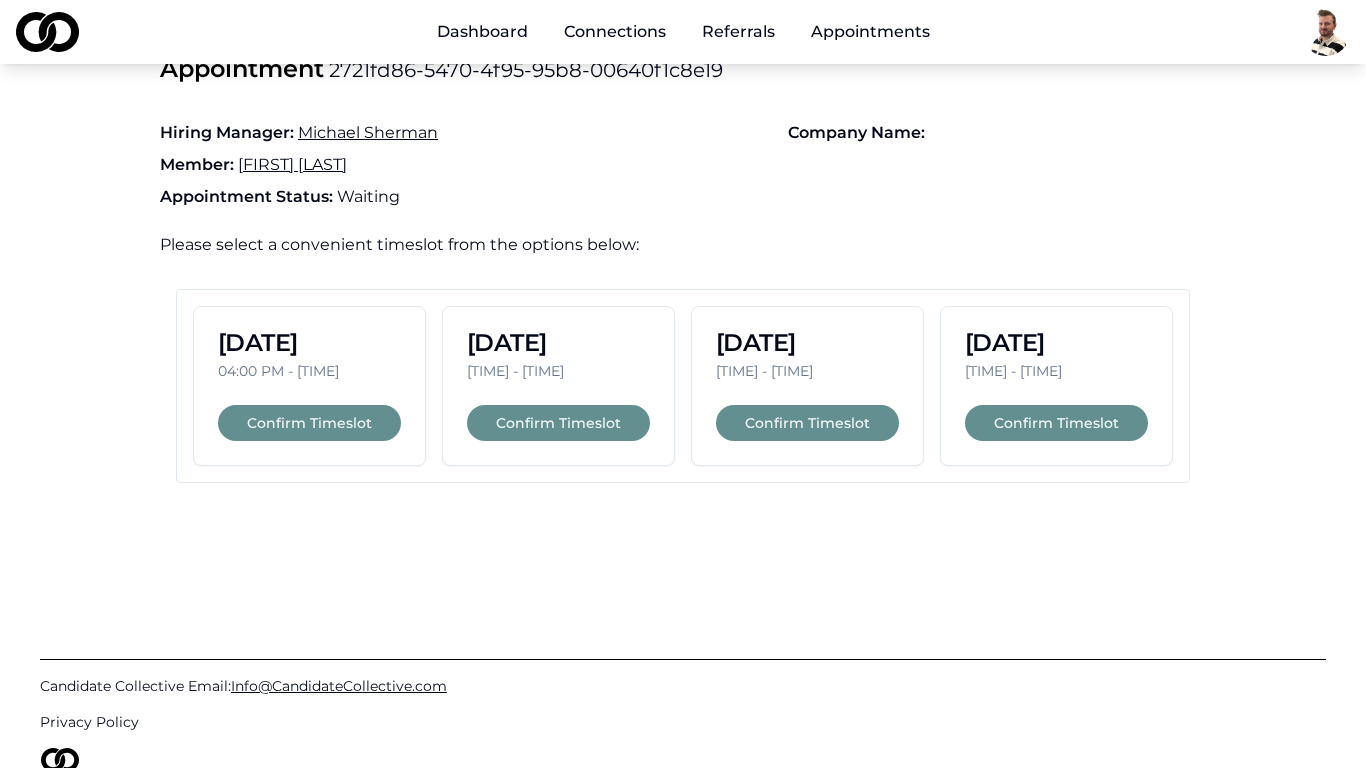 scroll, scrollTop: 31, scrollLeft: 0, axis: vertical 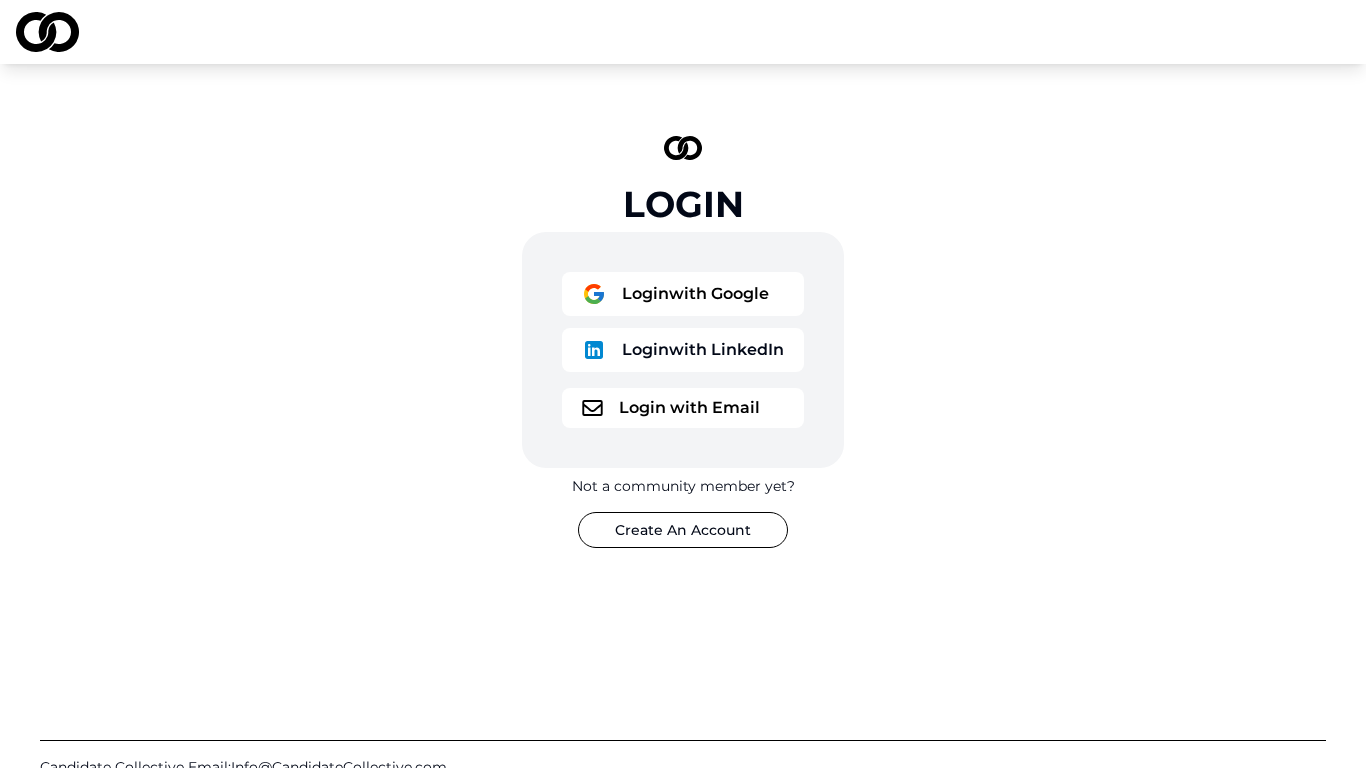 click at bounding box center (594, 294) 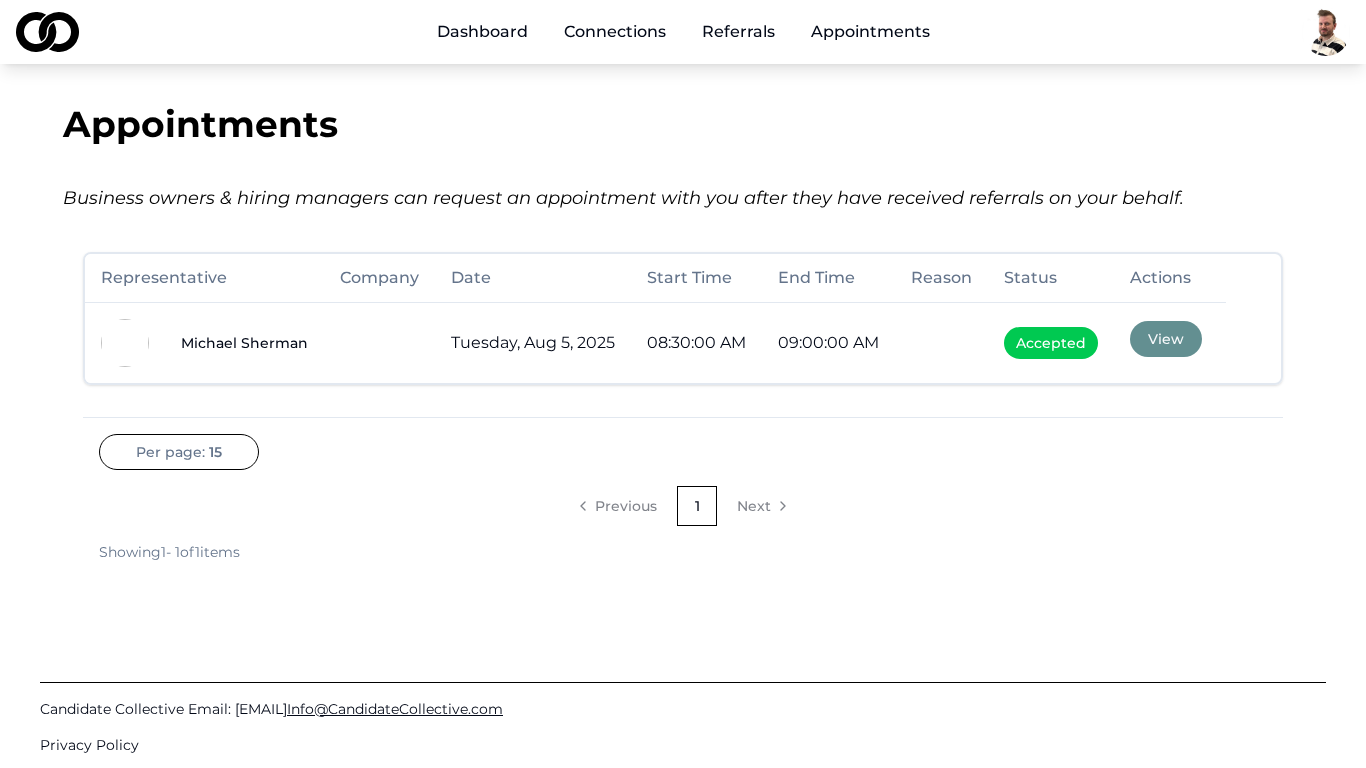 scroll, scrollTop: 0, scrollLeft: 0, axis: both 